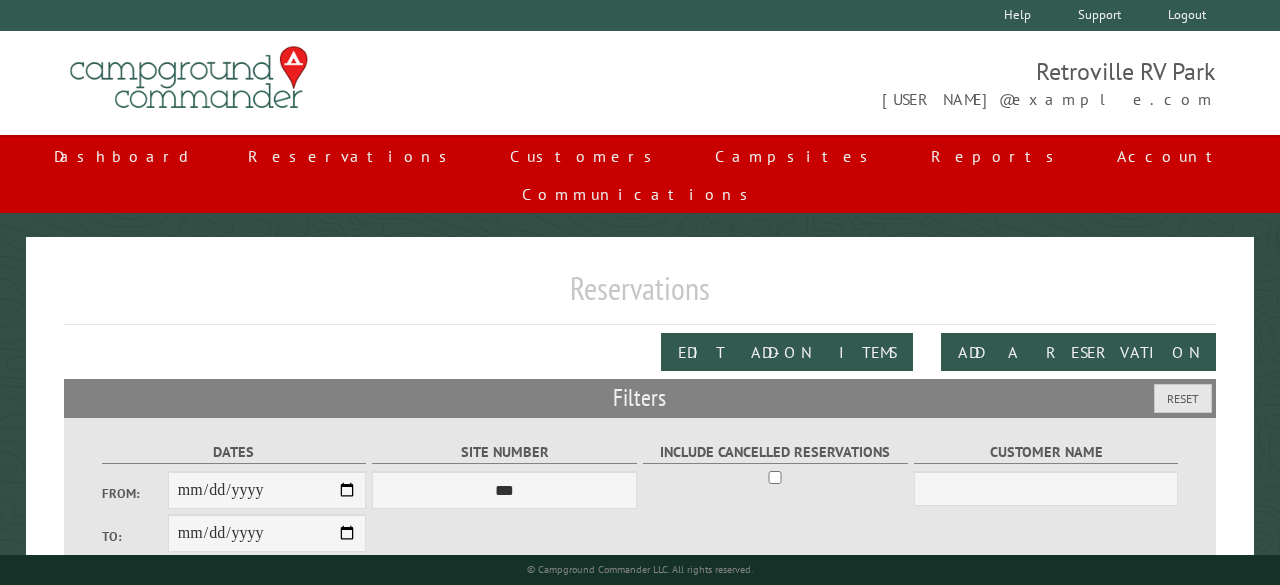 scroll, scrollTop: 17, scrollLeft: 0, axis: vertical 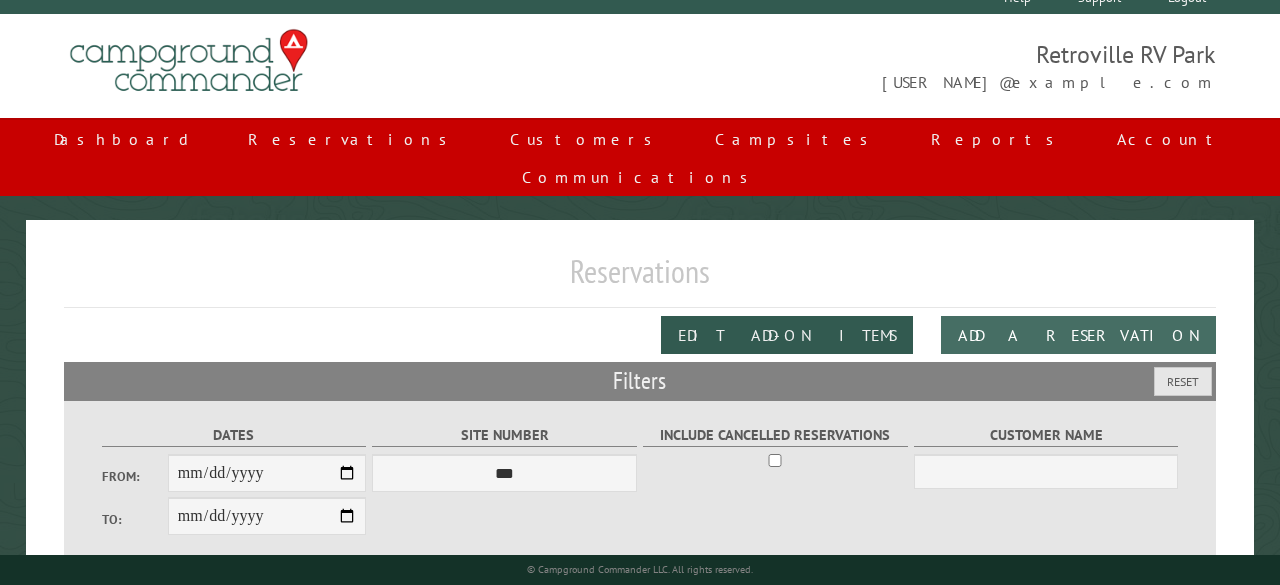 click on "Add a Reservation" at bounding box center (1078, 335) 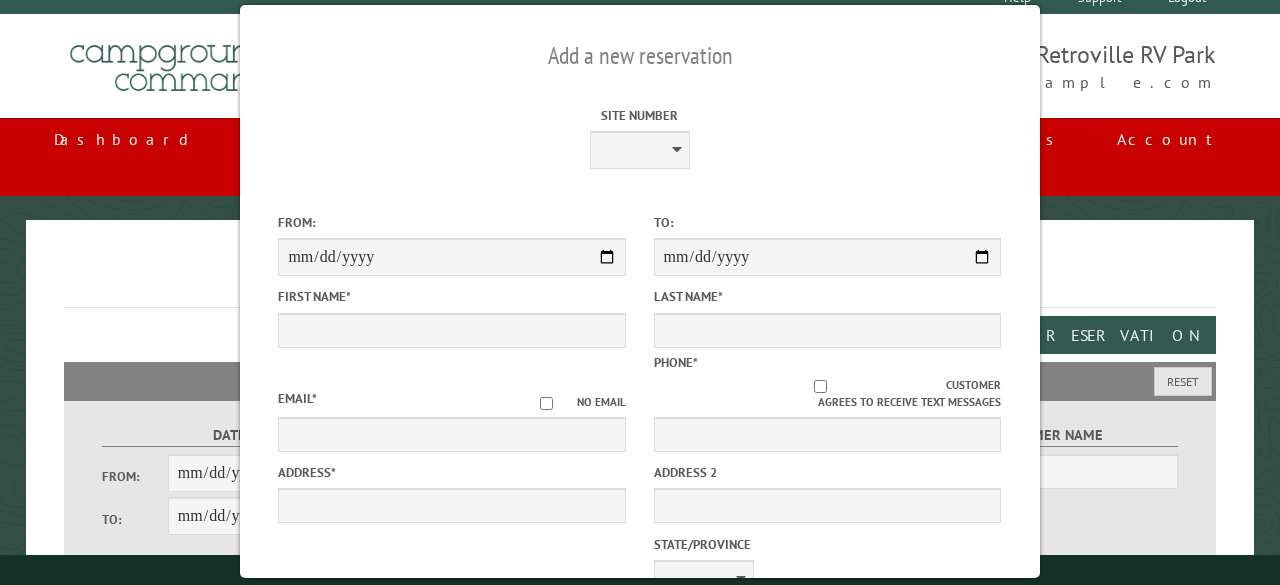 click on "Reservations" at bounding box center (640, 279) 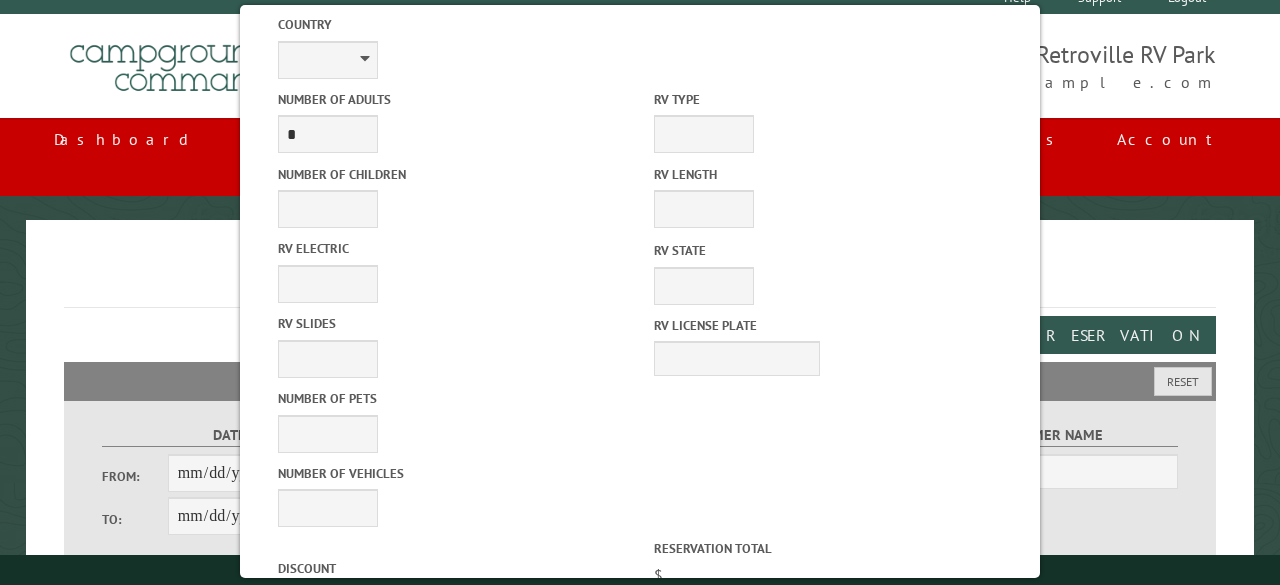 scroll, scrollTop: 106, scrollLeft: 0, axis: vertical 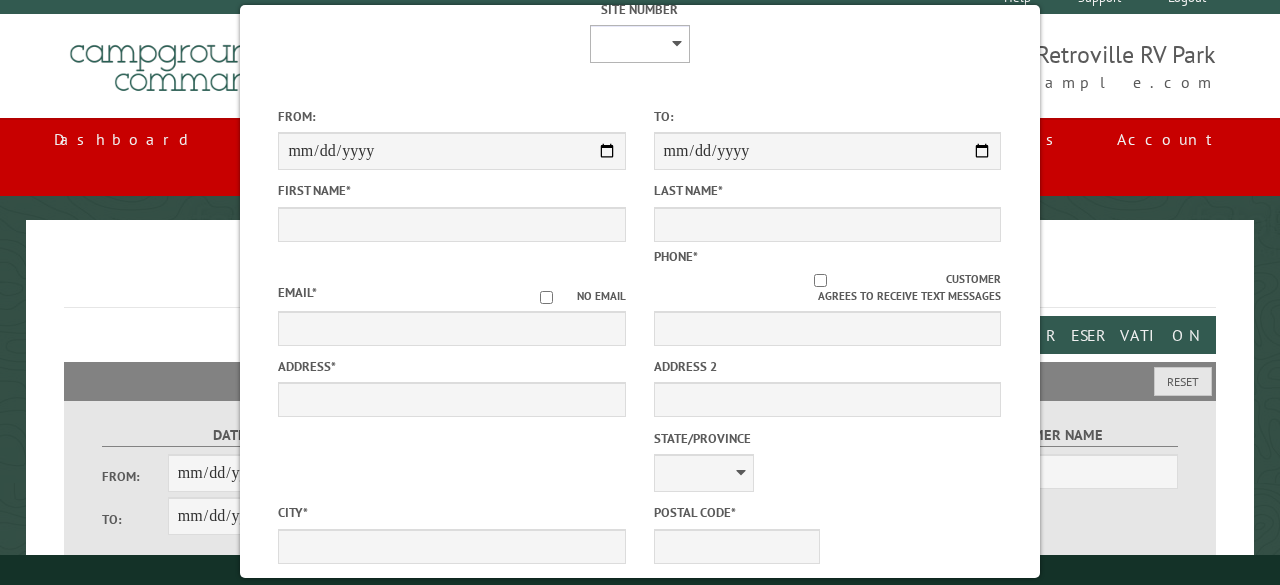 click on "**********" at bounding box center [640, 44] 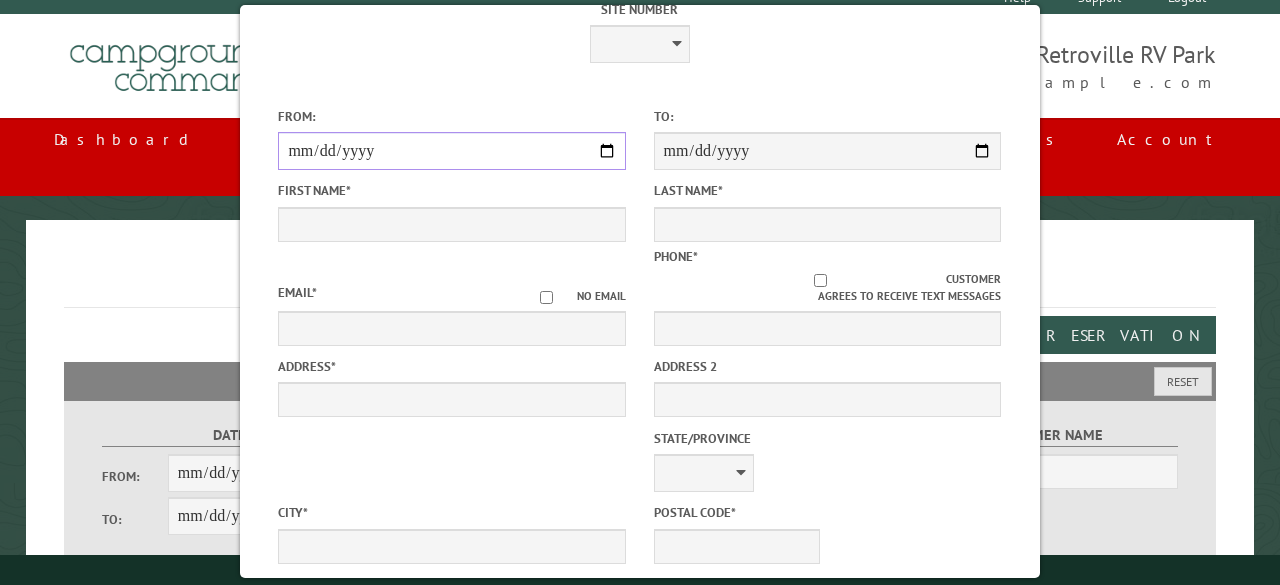 click on "From:" at bounding box center (451, 151) 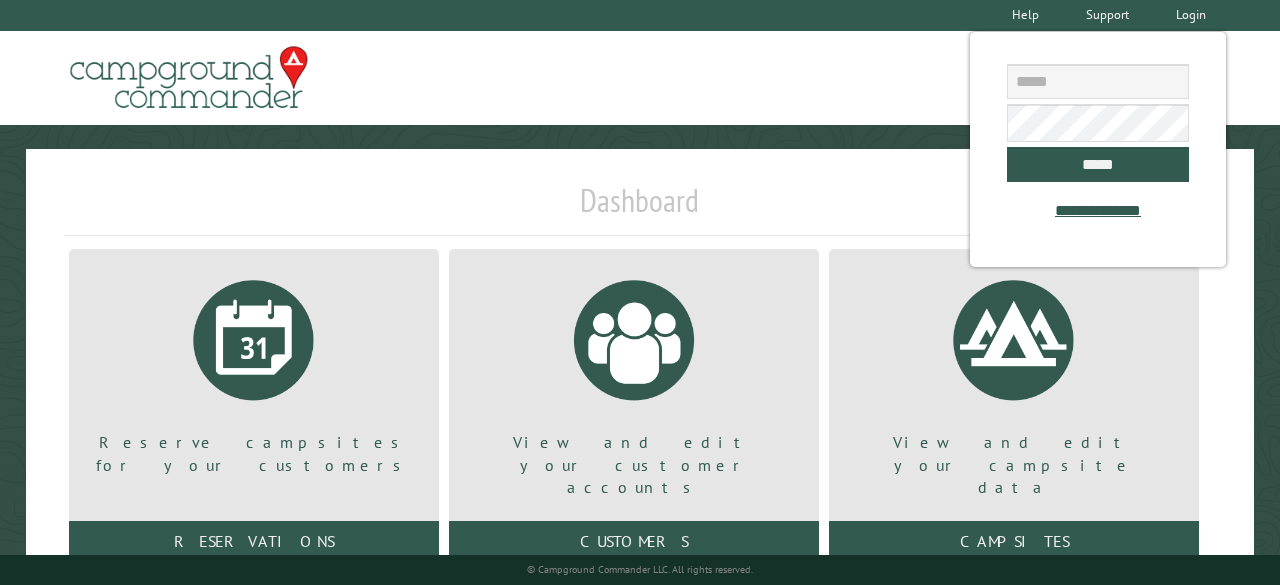 scroll, scrollTop: 0, scrollLeft: 0, axis: both 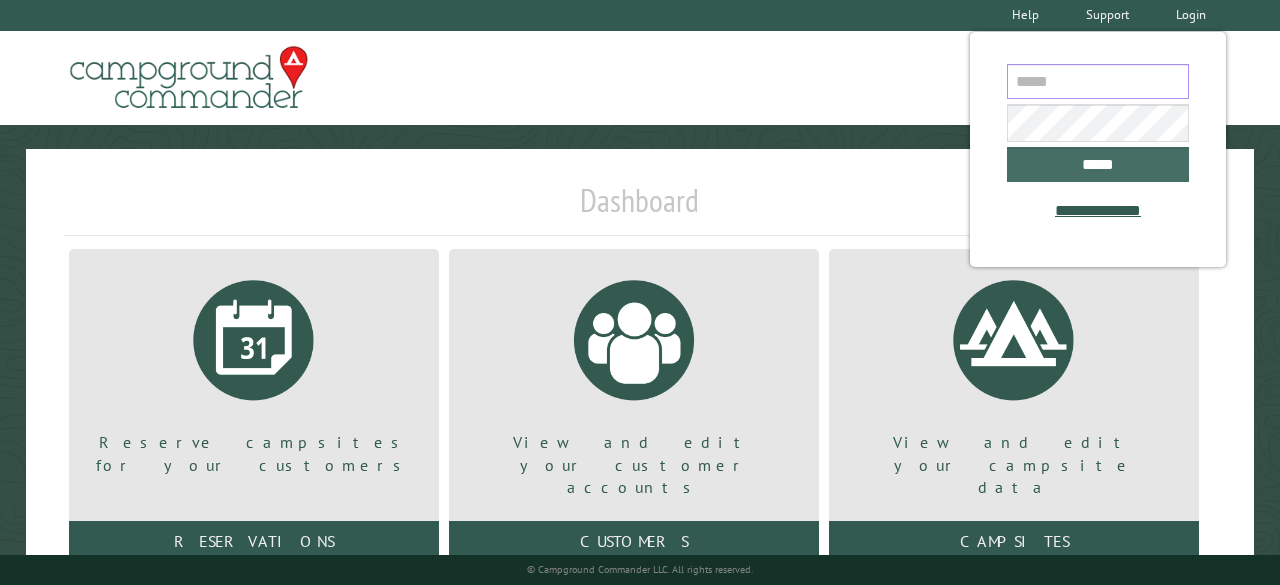 type on "**********" 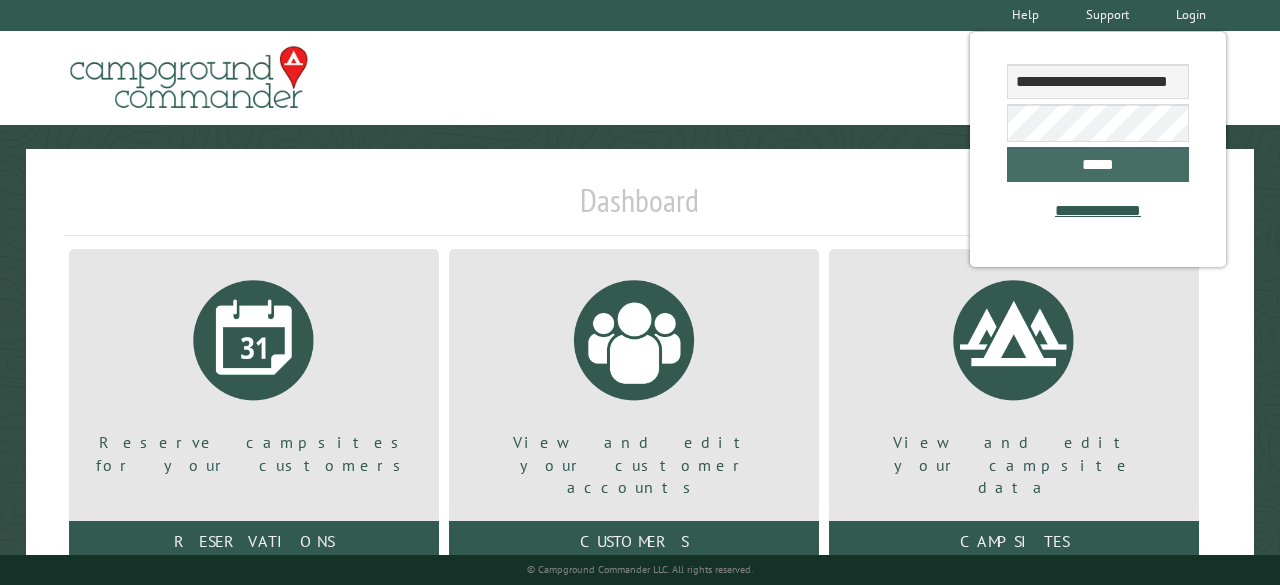 click on "*****" at bounding box center (1098, 164) 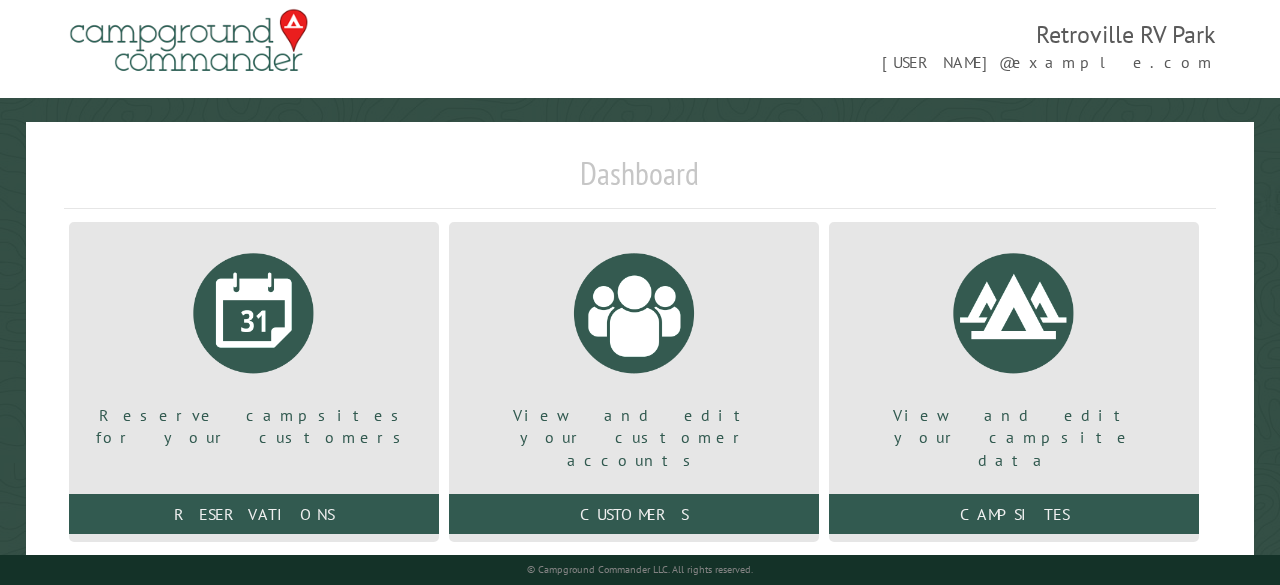 scroll, scrollTop: 38, scrollLeft: 0, axis: vertical 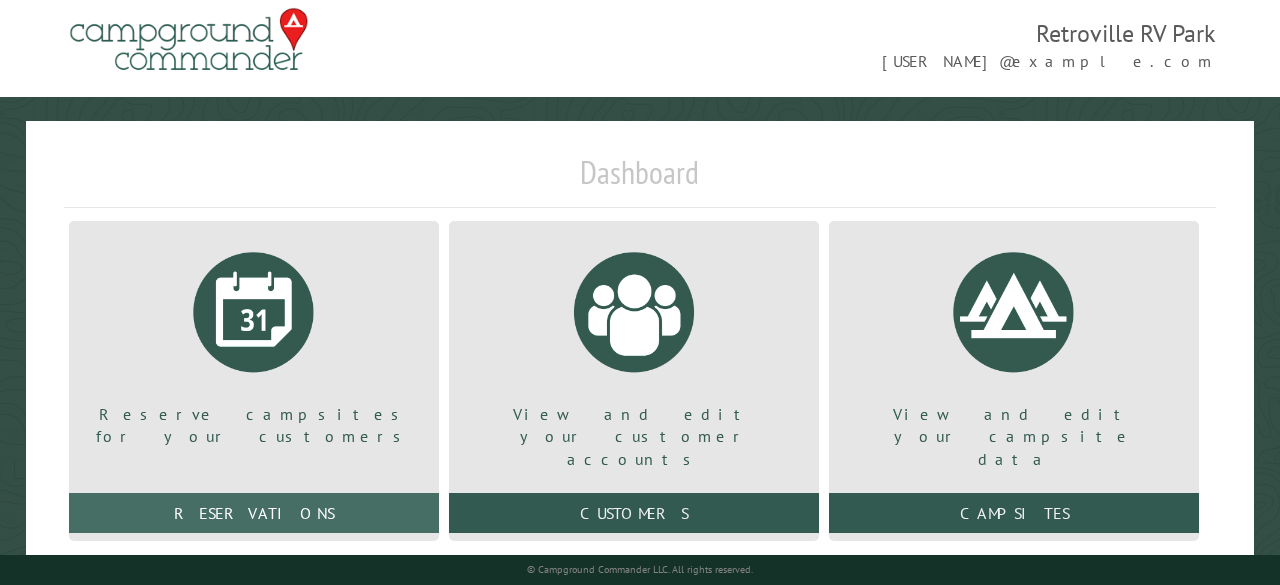 click on "Reservations" at bounding box center (254, 513) 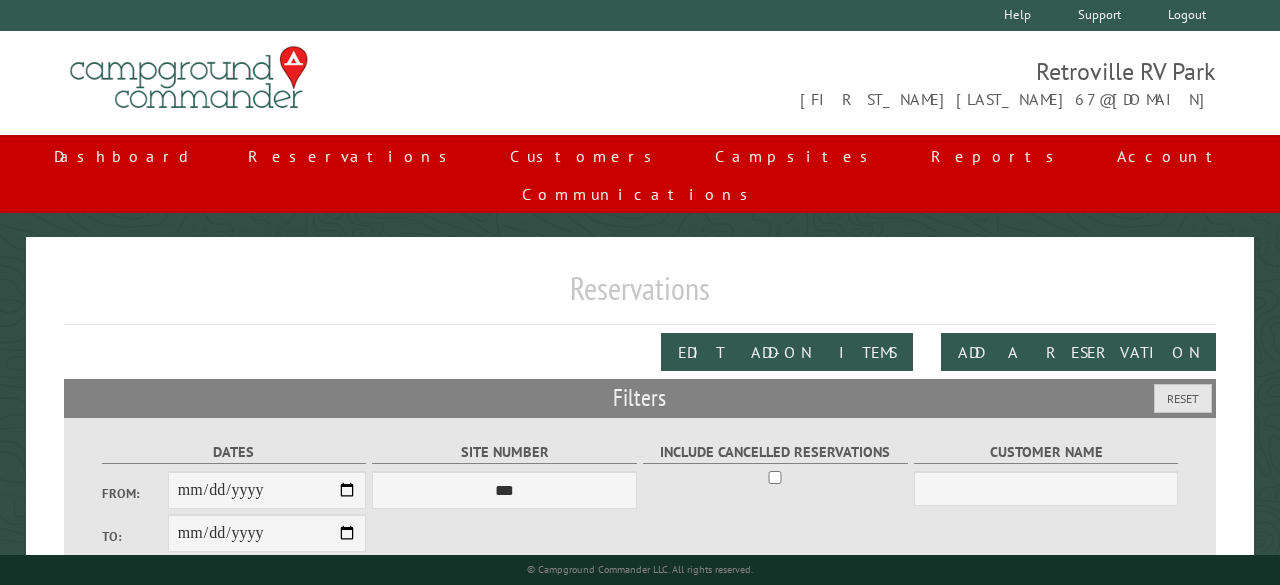 scroll, scrollTop: 0, scrollLeft: 0, axis: both 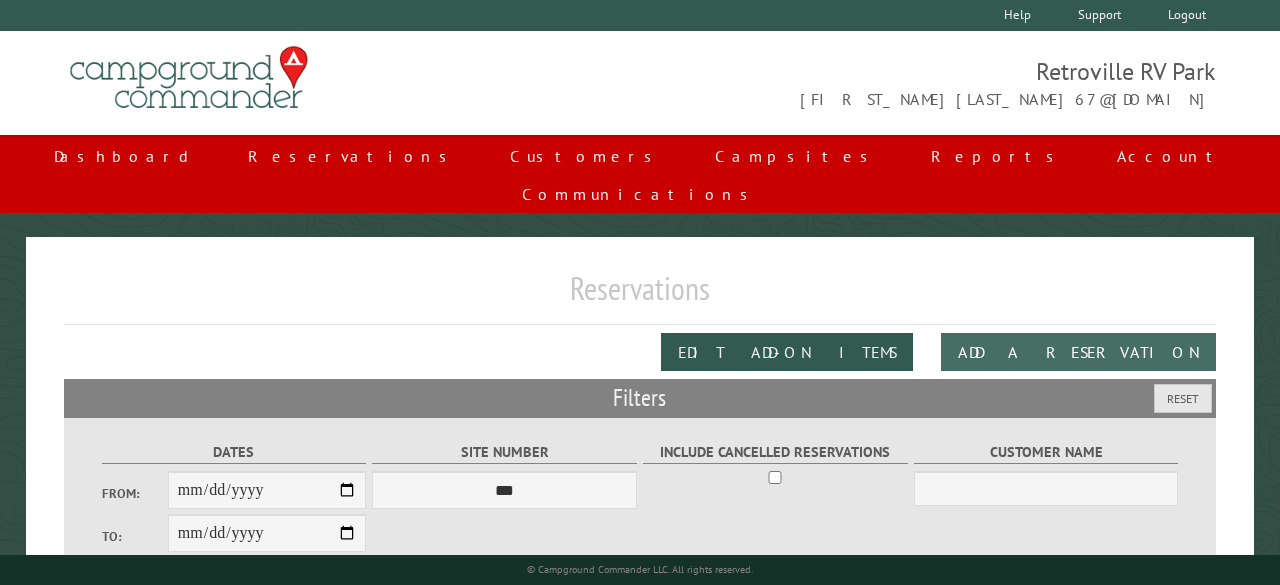 click on "Add a Reservation" at bounding box center (1078, 352) 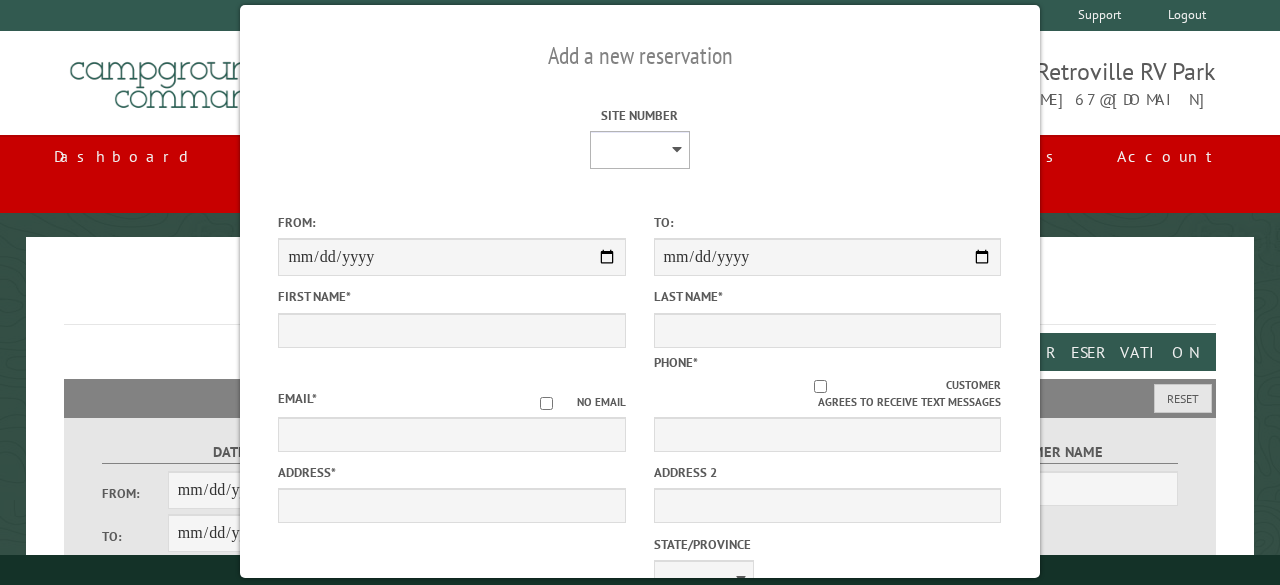 click on "**********" at bounding box center [640, 150] 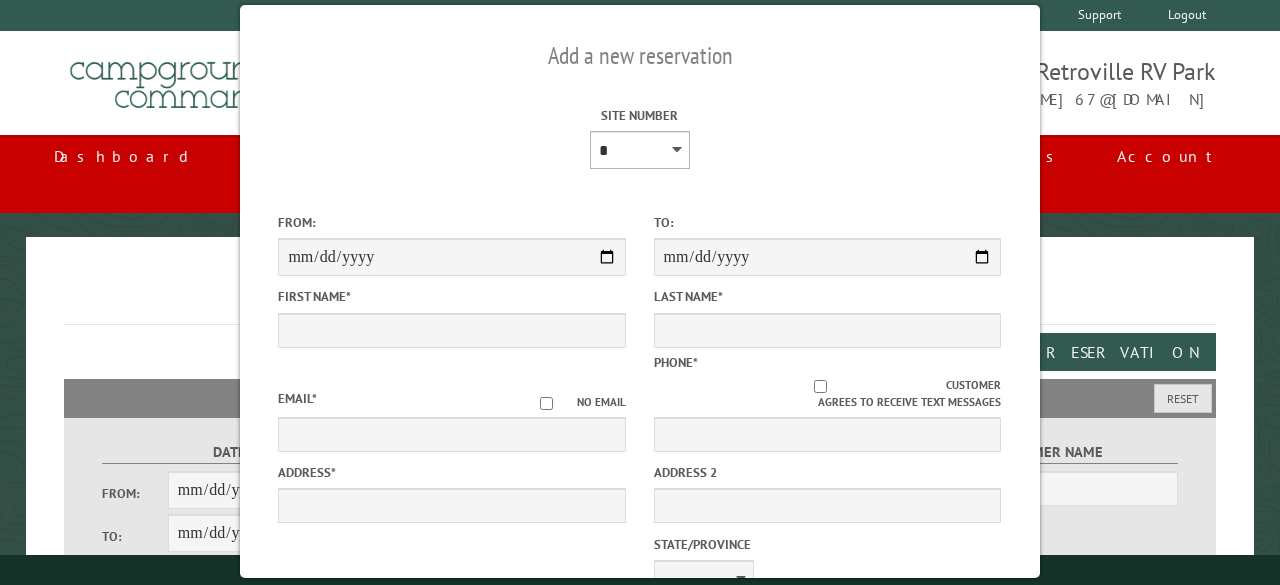 click on "**********" at bounding box center [640, 150] 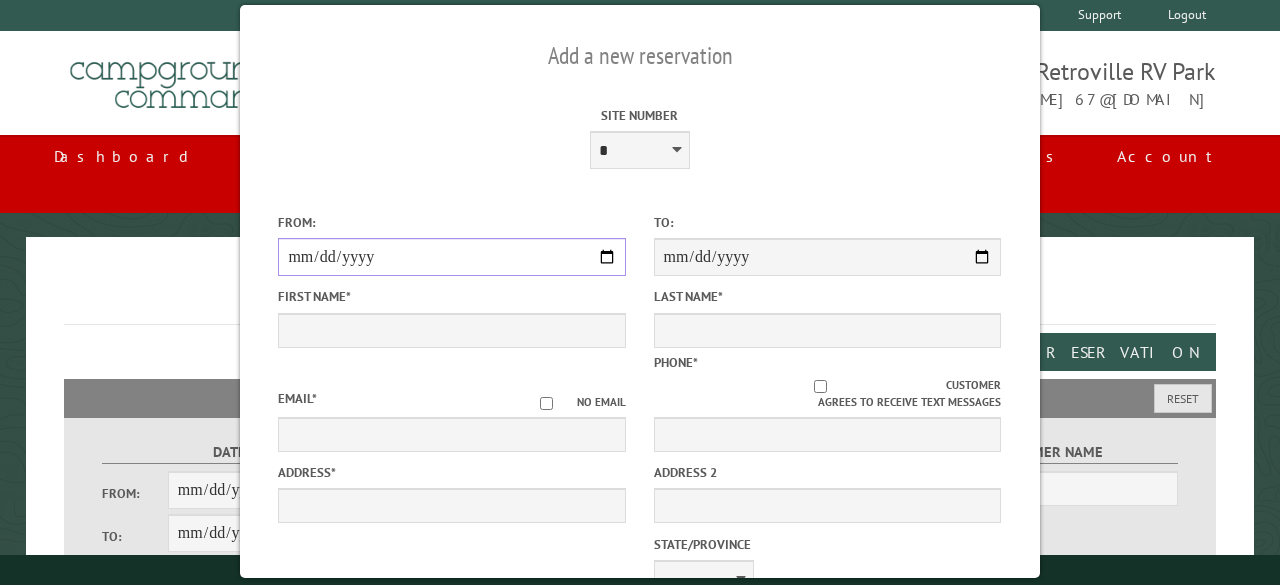 click on "From:" at bounding box center [451, 257] 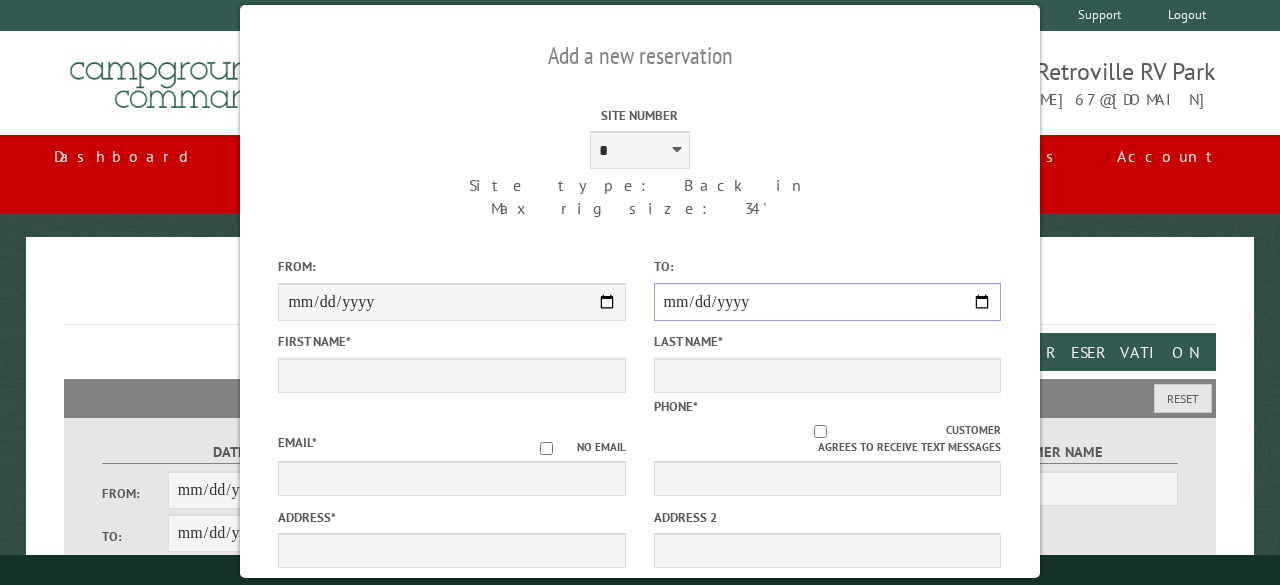 click on "**********" at bounding box center [827, 302] 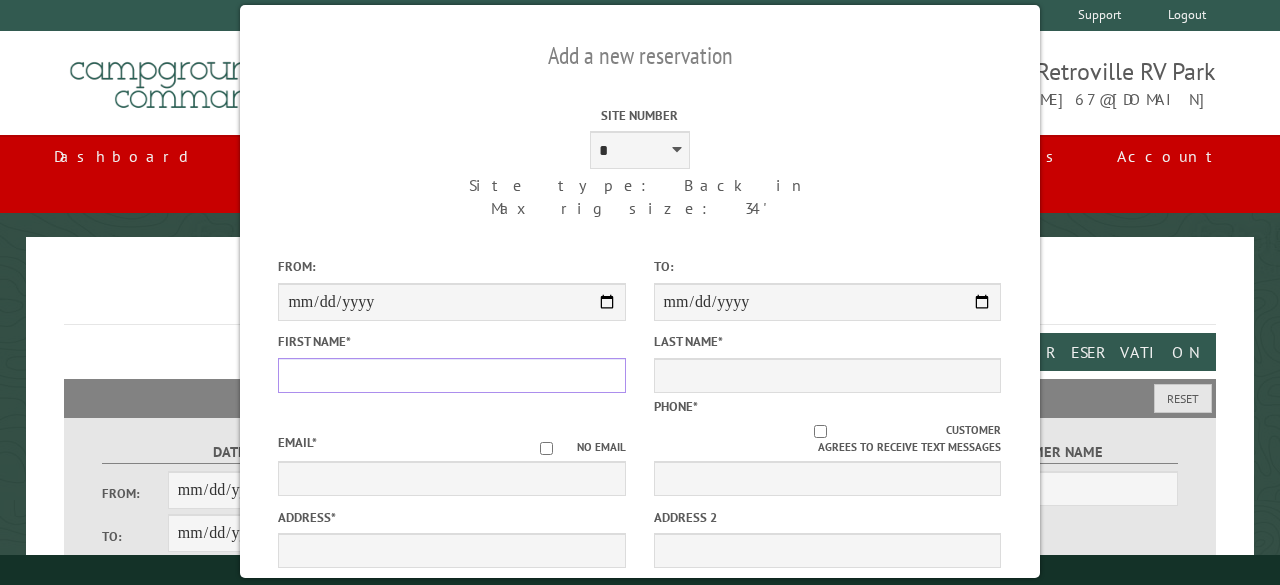 click on "First Name *" at bounding box center (451, 375) 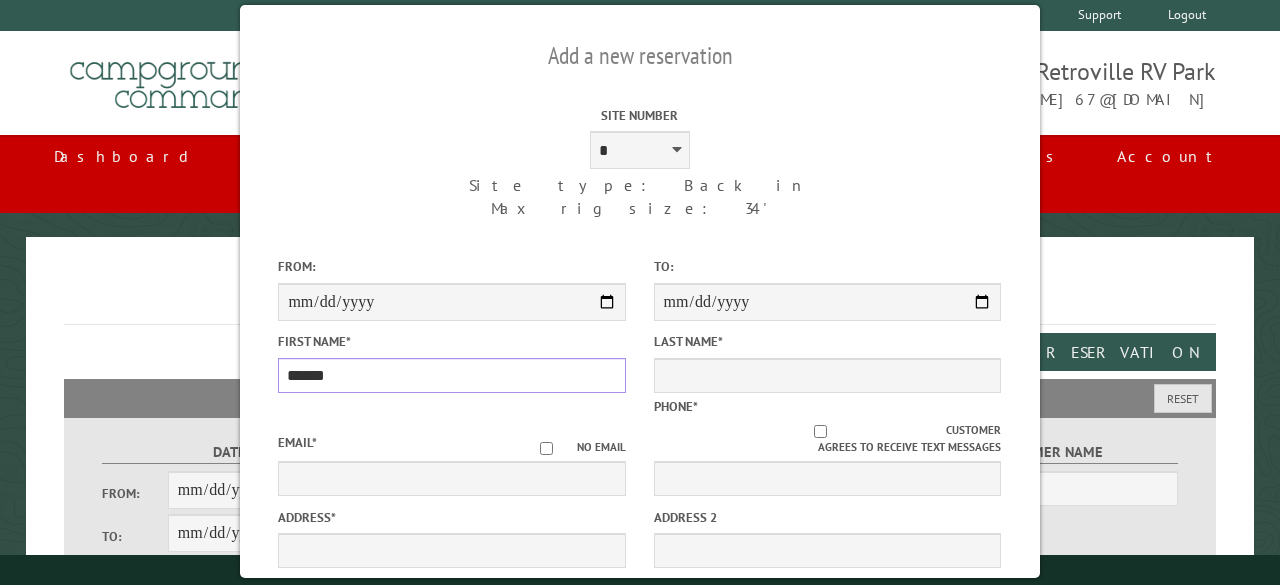 type on "******" 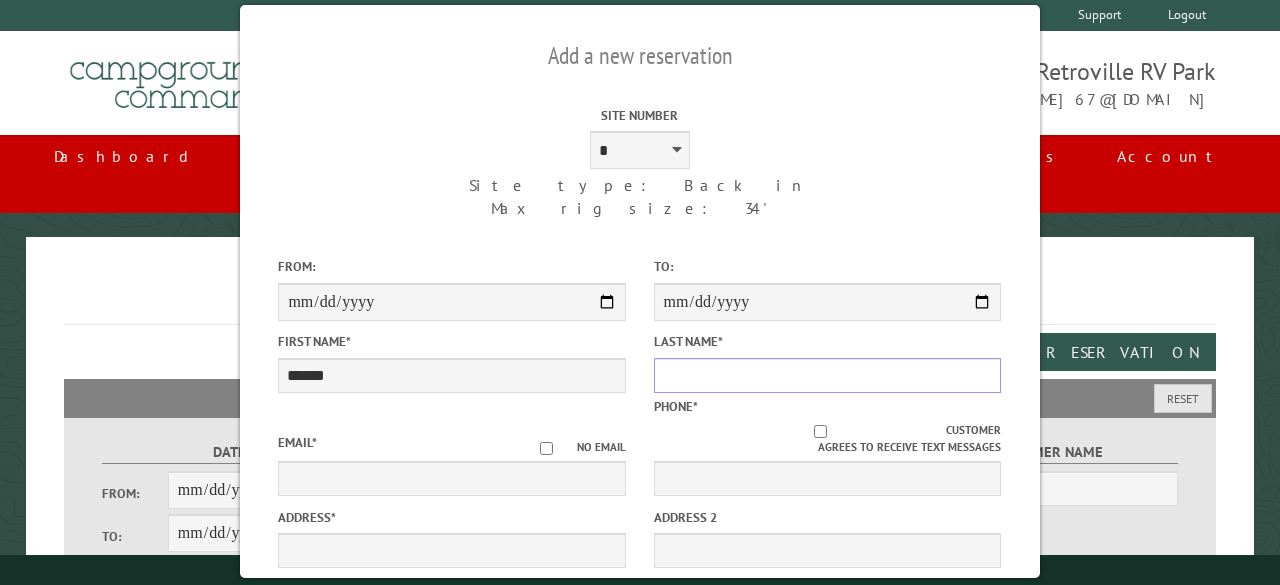 click on "Last Name *" at bounding box center [827, 375] 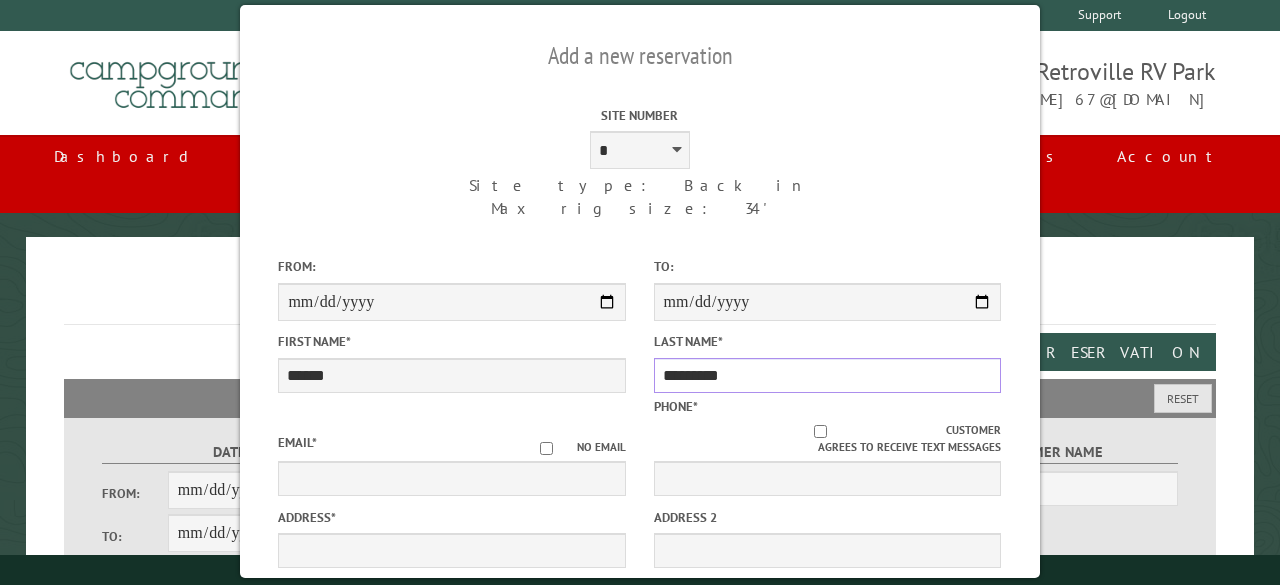 type on "*********" 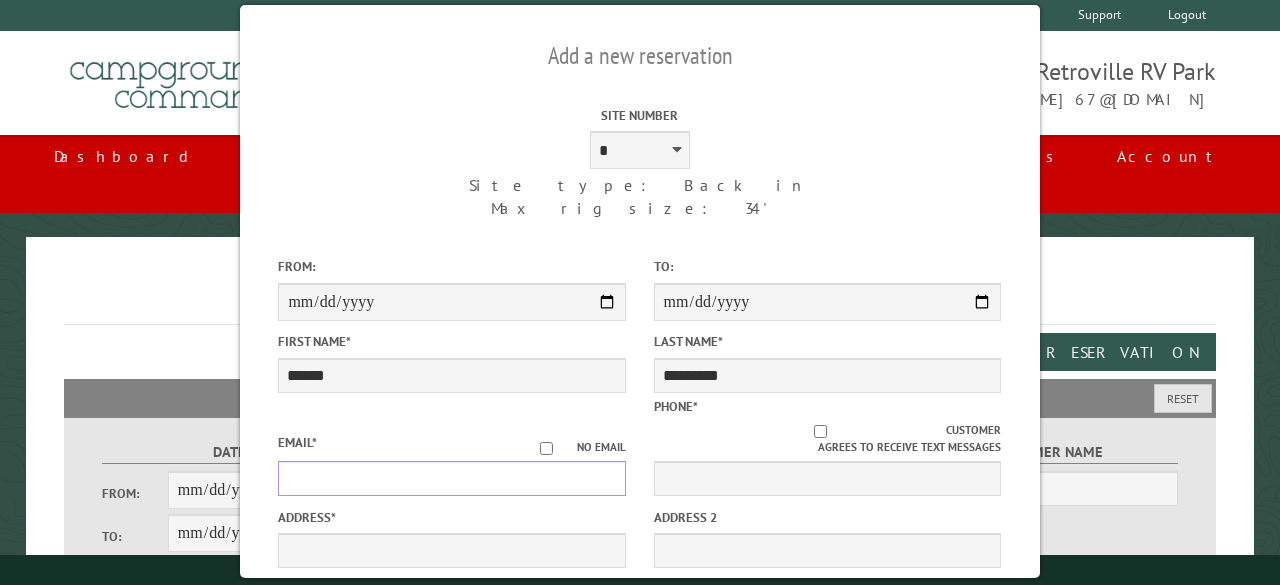 click on "Email *" at bounding box center (451, 478) 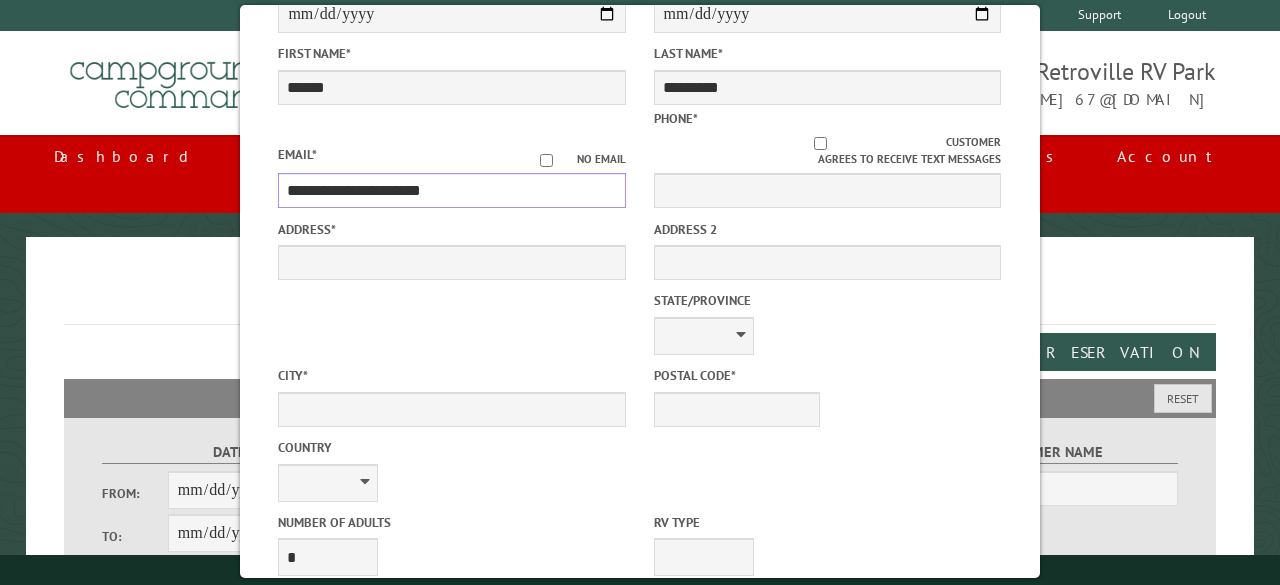 scroll, scrollTop: 289, scrollLeft: 0, axis: vertical 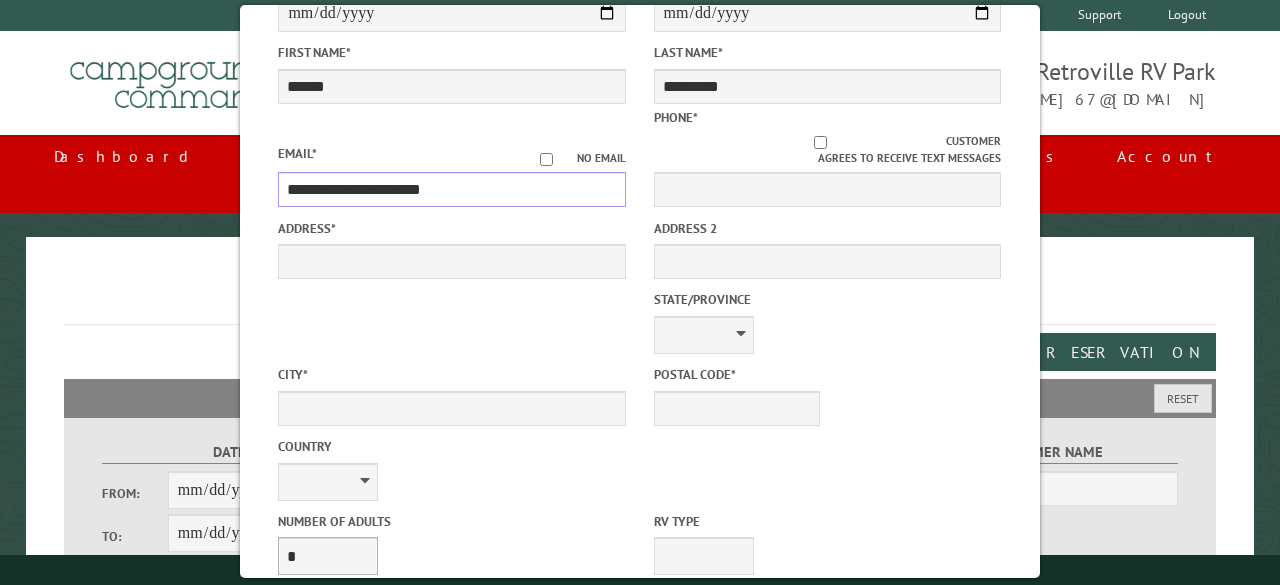 type on "**********" 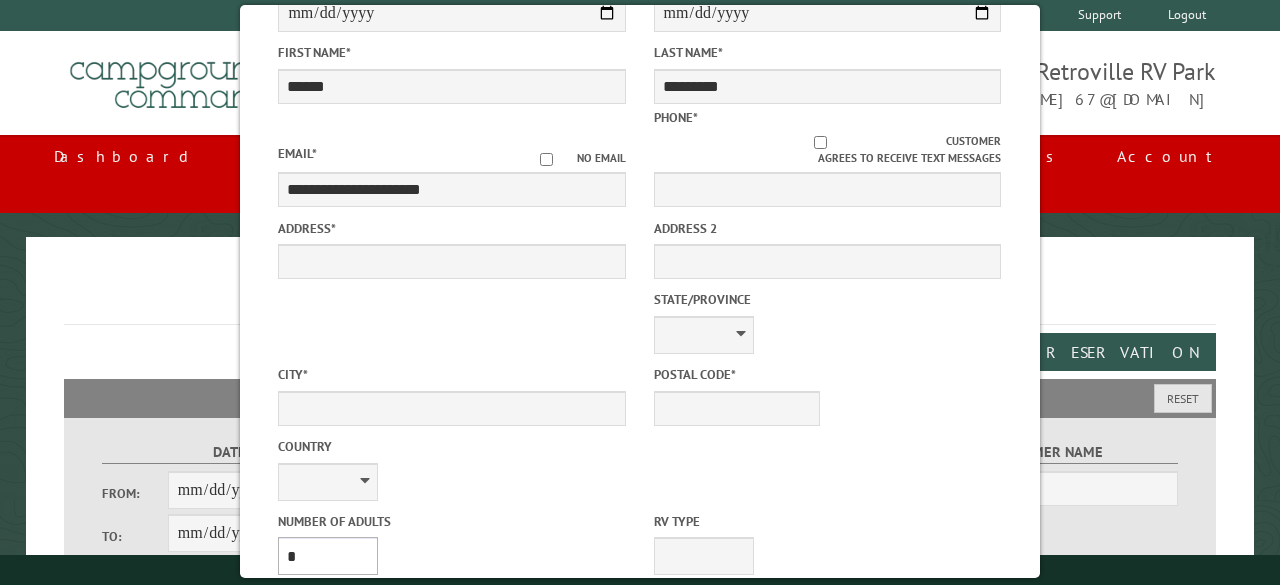 click on "* * * * * * * * * * **" at bounding box center [328, 556] 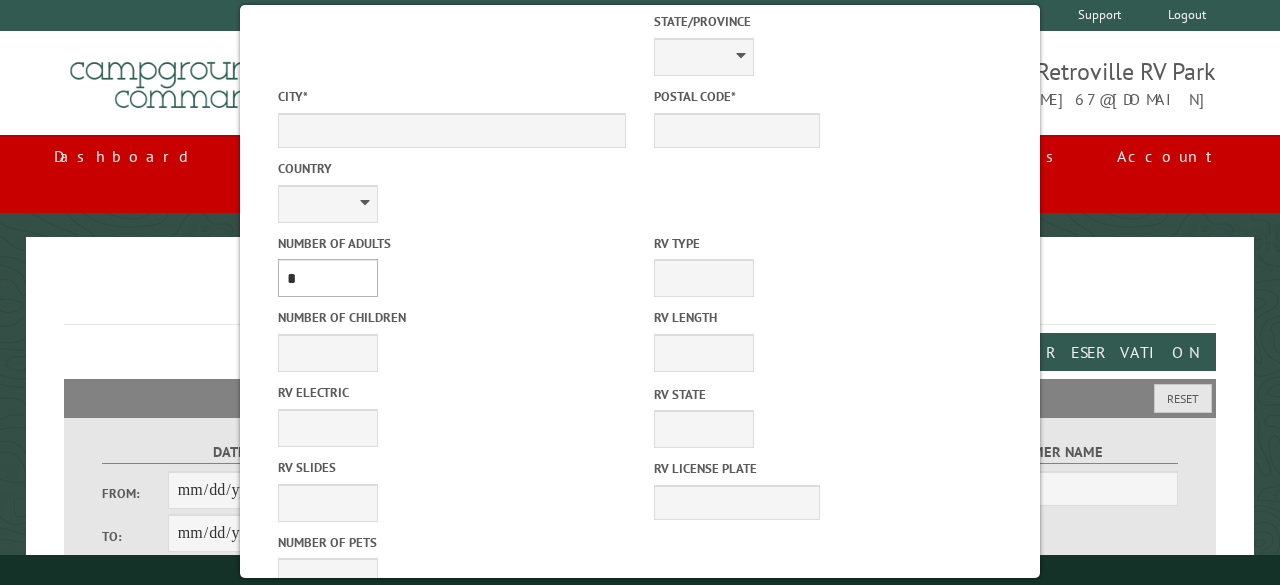 scroll, scrollTop: 568, scrollLeft: 0, axis: vertical 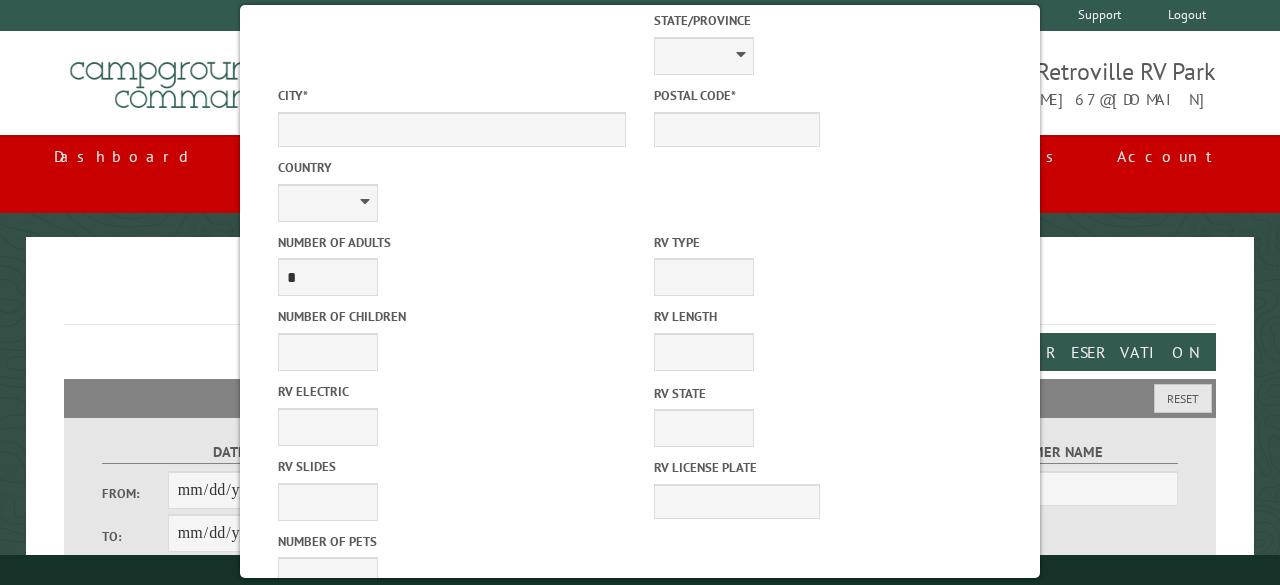 drag, startPoint x: 705, startPoint y: 466, endPoint x: 561, endPoint y: 461, distance: 144.08678 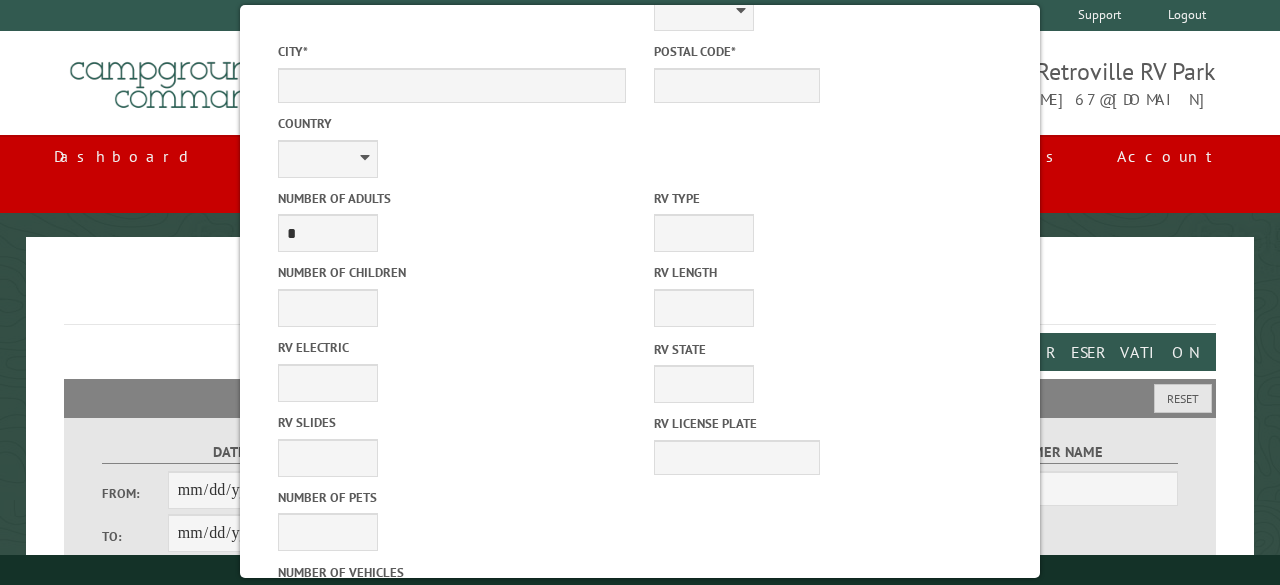 scroll, scrollTop: 617, scrollLeft: 0, axis: vertical 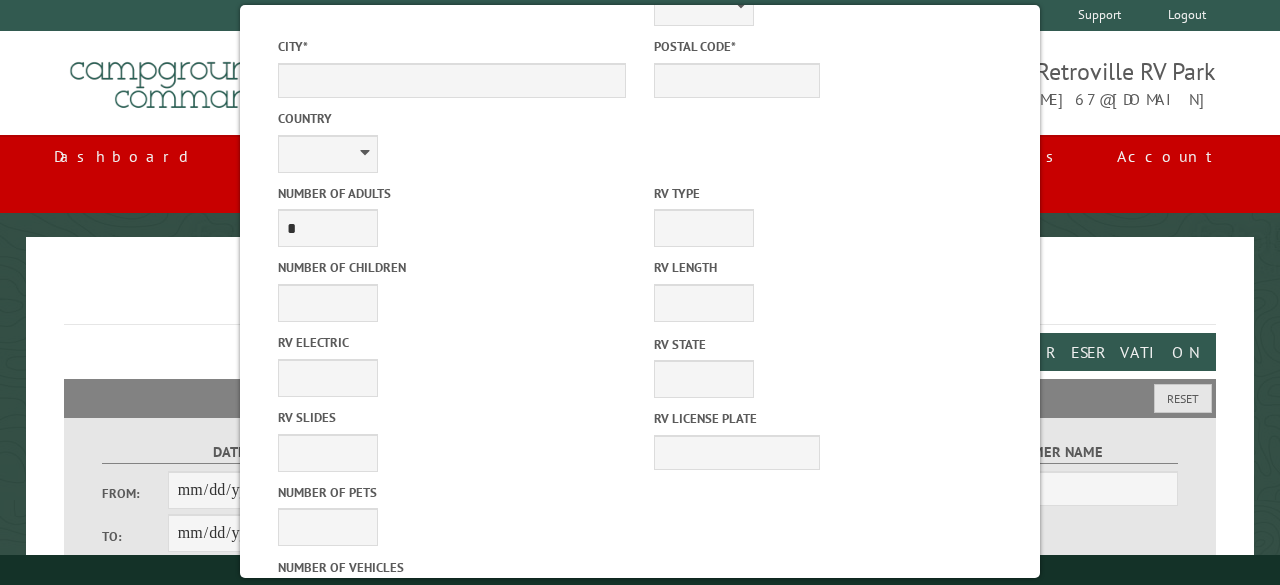 type on "*" 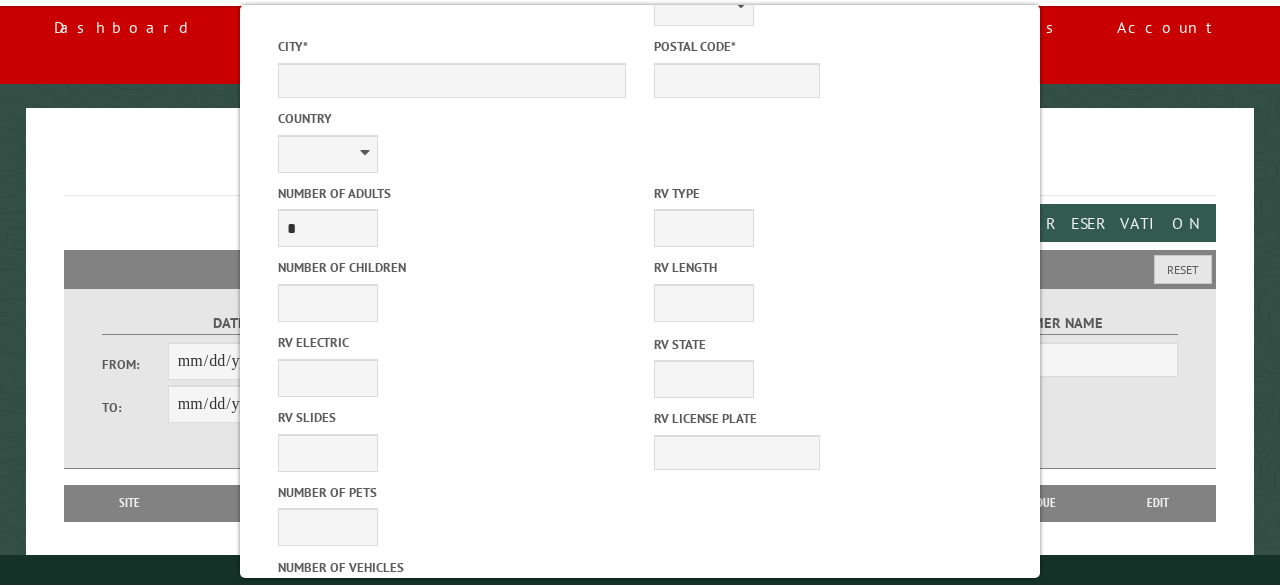 scroll, scrollTop: 132, scrollLeft: 0, axis: vertical 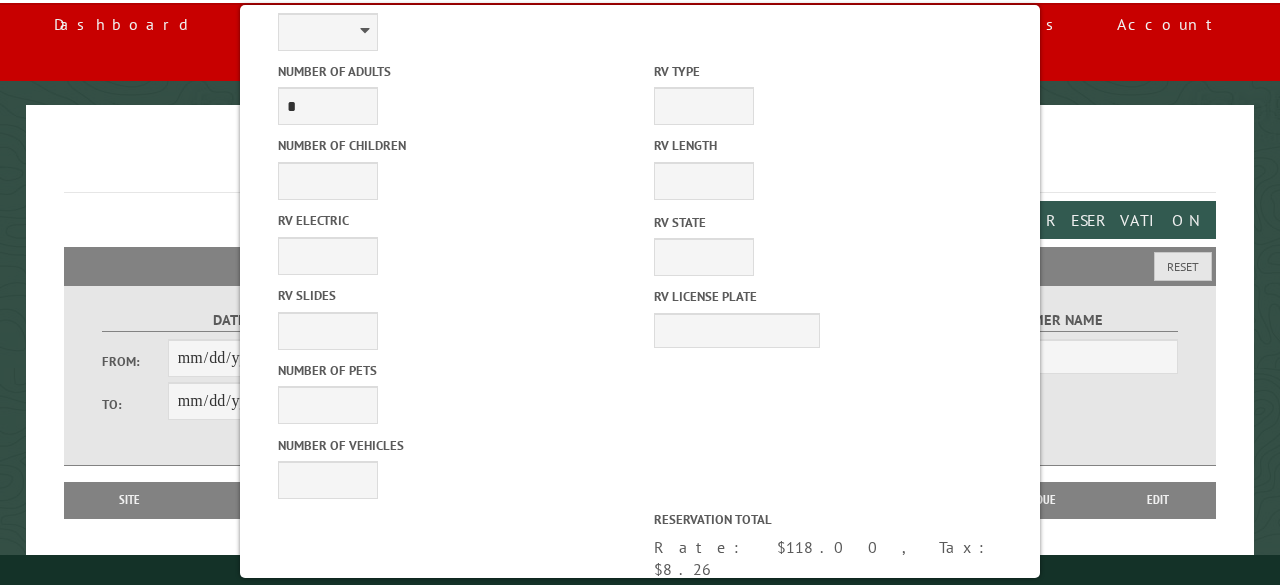 type on "*" 